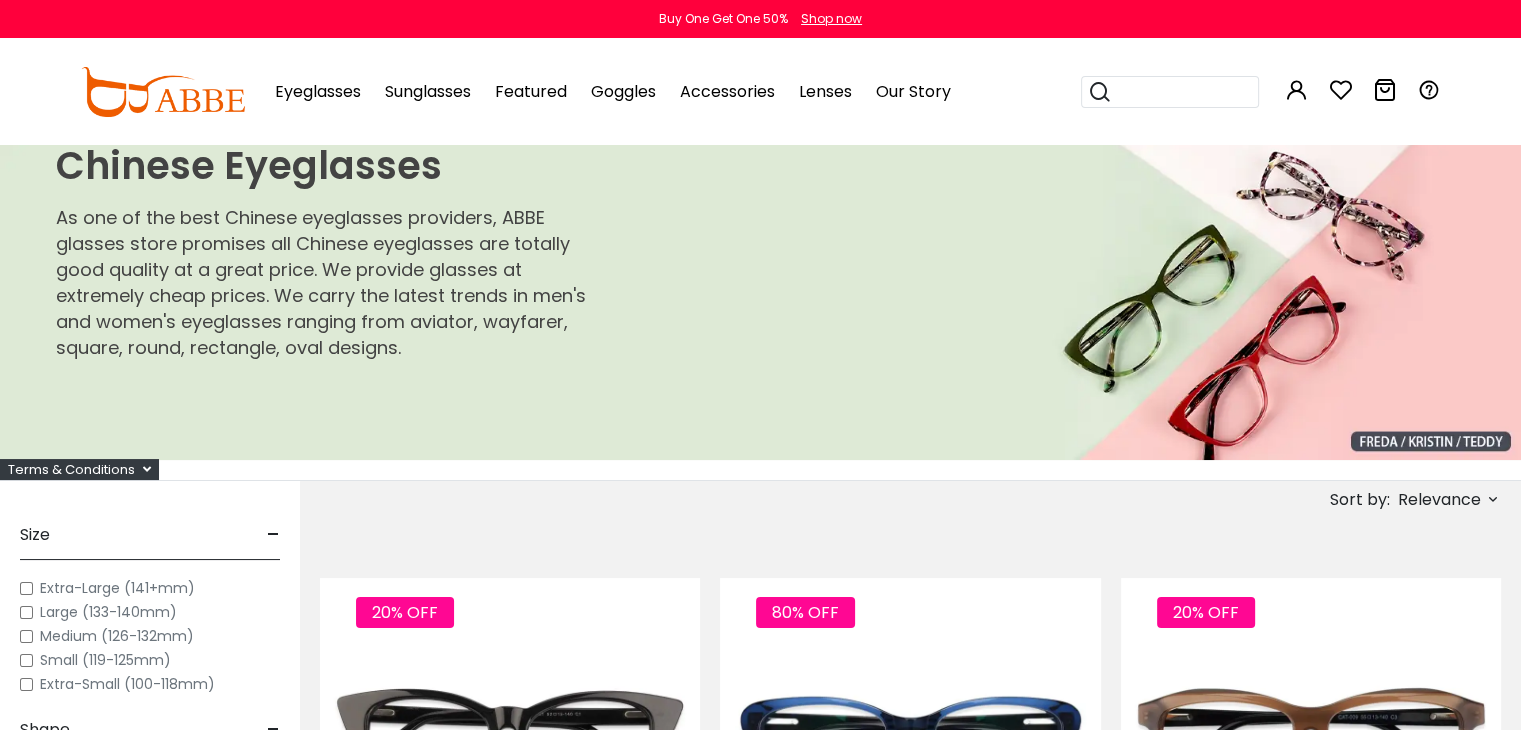 scroll, scrollTop: 0, scrollLeft: 0, axis: both 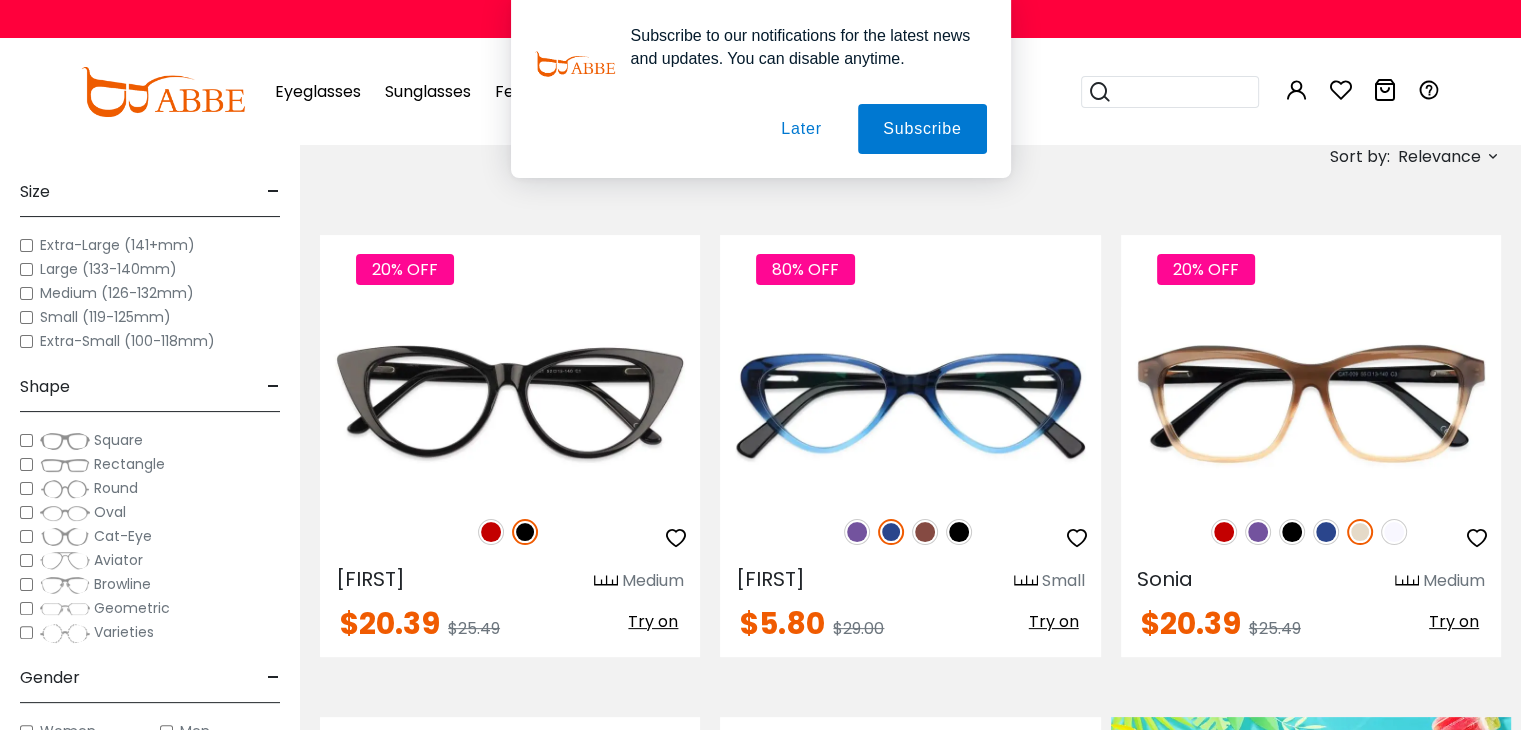 click on "Eyeglasses
Thanks for your subscription
Please use coupon code " NEWCOMER " to get high-quality frames for only $1 on your first order. We have a wide range of over 60 frames in stock to choose from.
Copy this coupon code by click the button below, or you can get this coupon code by checking your email laterly.
Copy
Buy One Get One 50%
Shop now" at bounding box center (760, 5213) 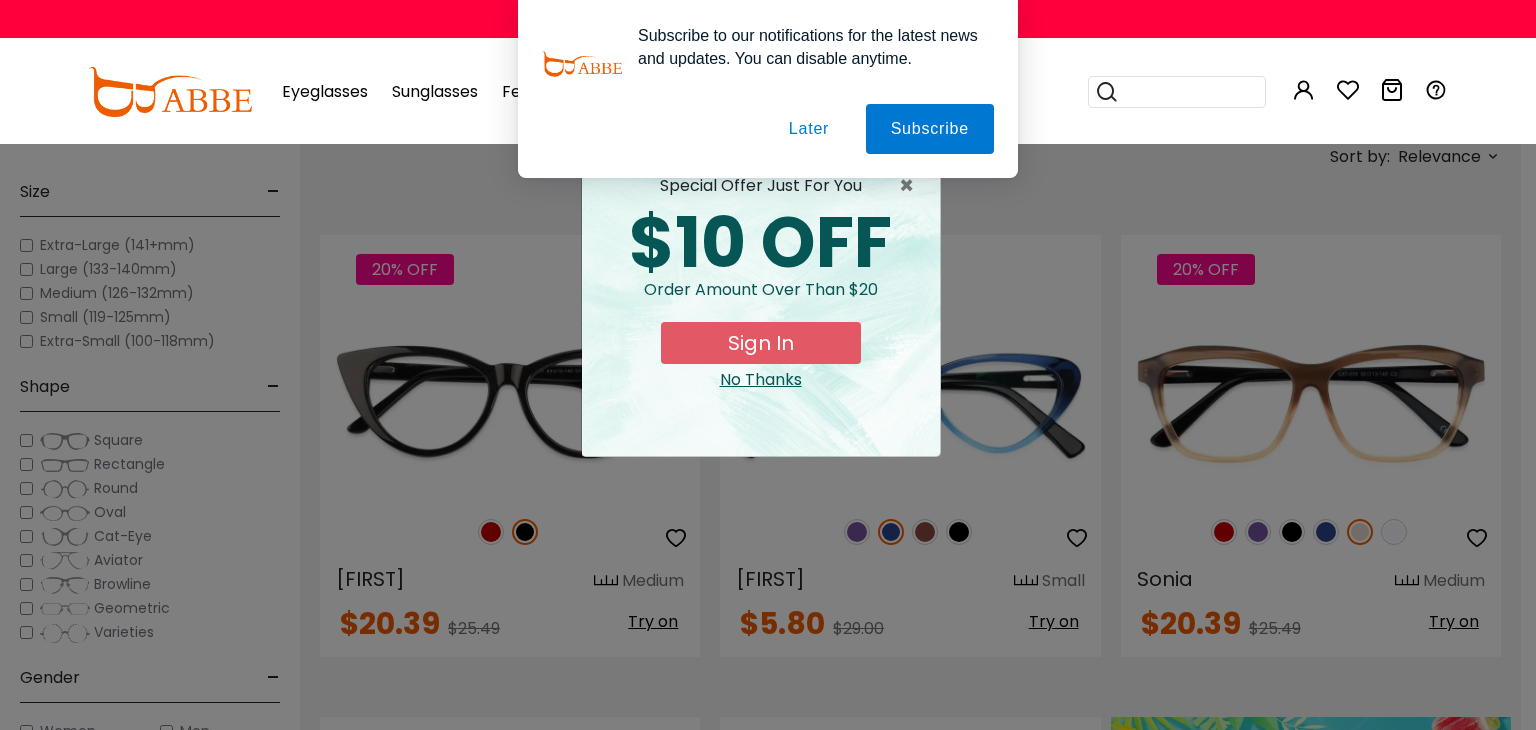 click on "×
special offer just for you
$10 OFF
Order amount over than $20
Sign In
No Thanks" at bounding box center [768, 365] 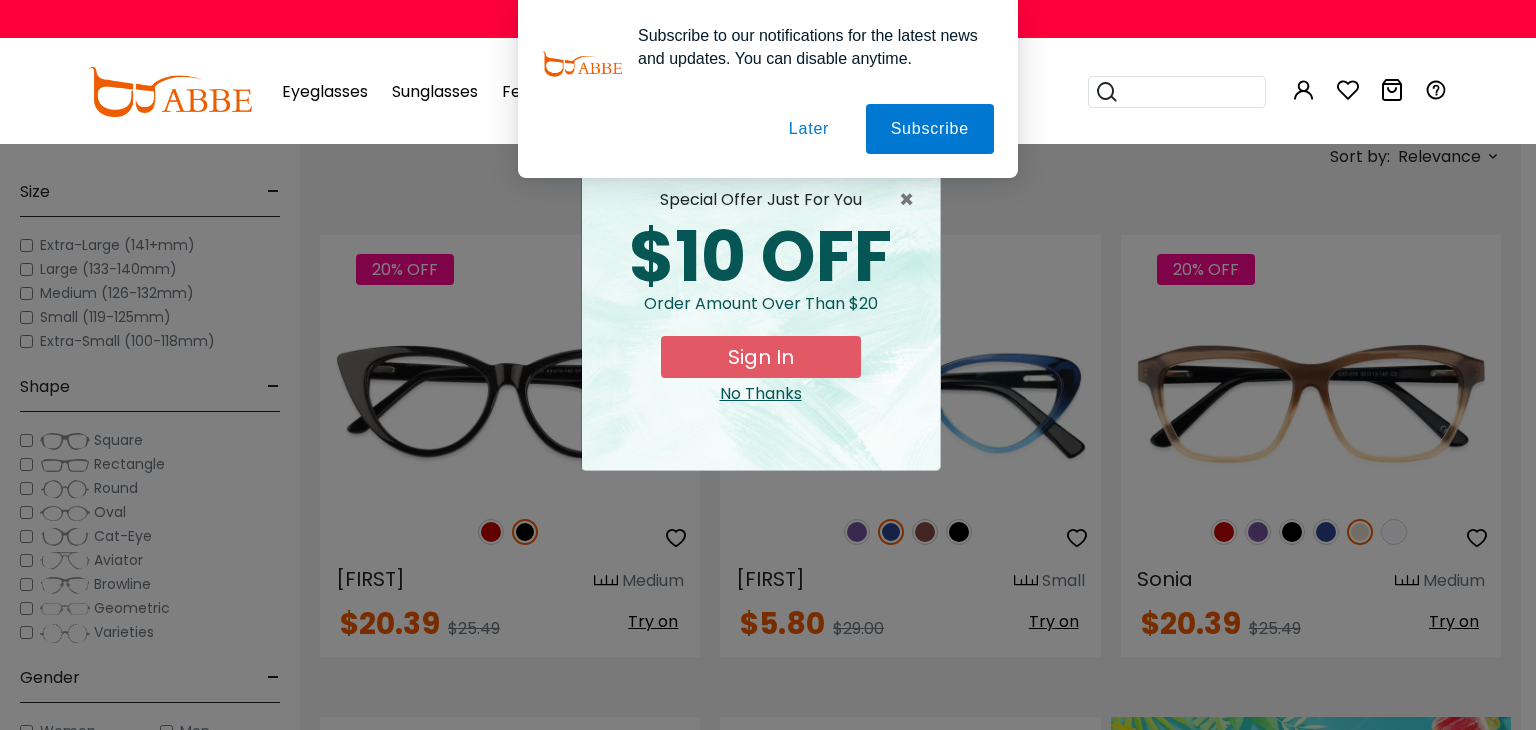 click on "Later" at bounding box center (0, 0) 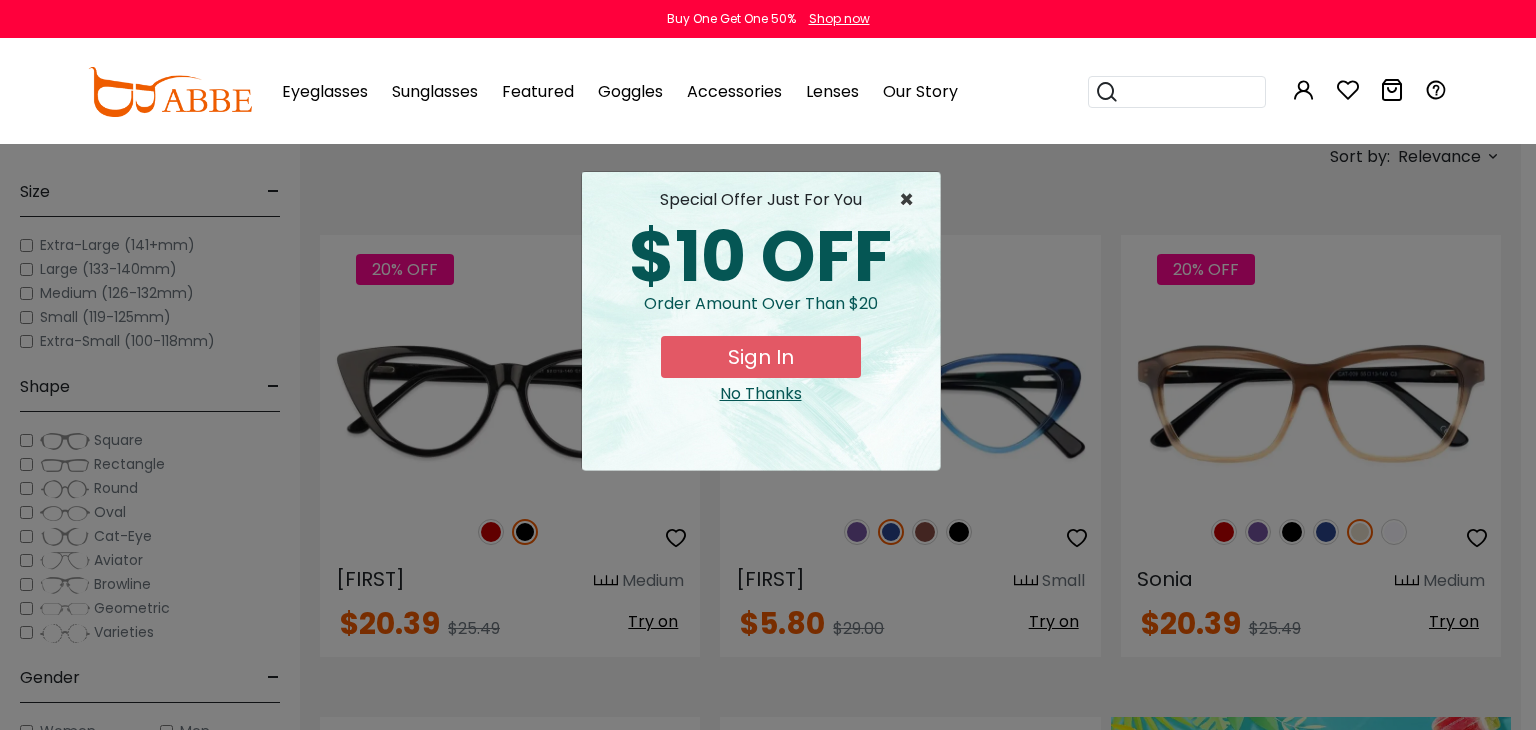 click on "×" at bounding box center (911, 200) 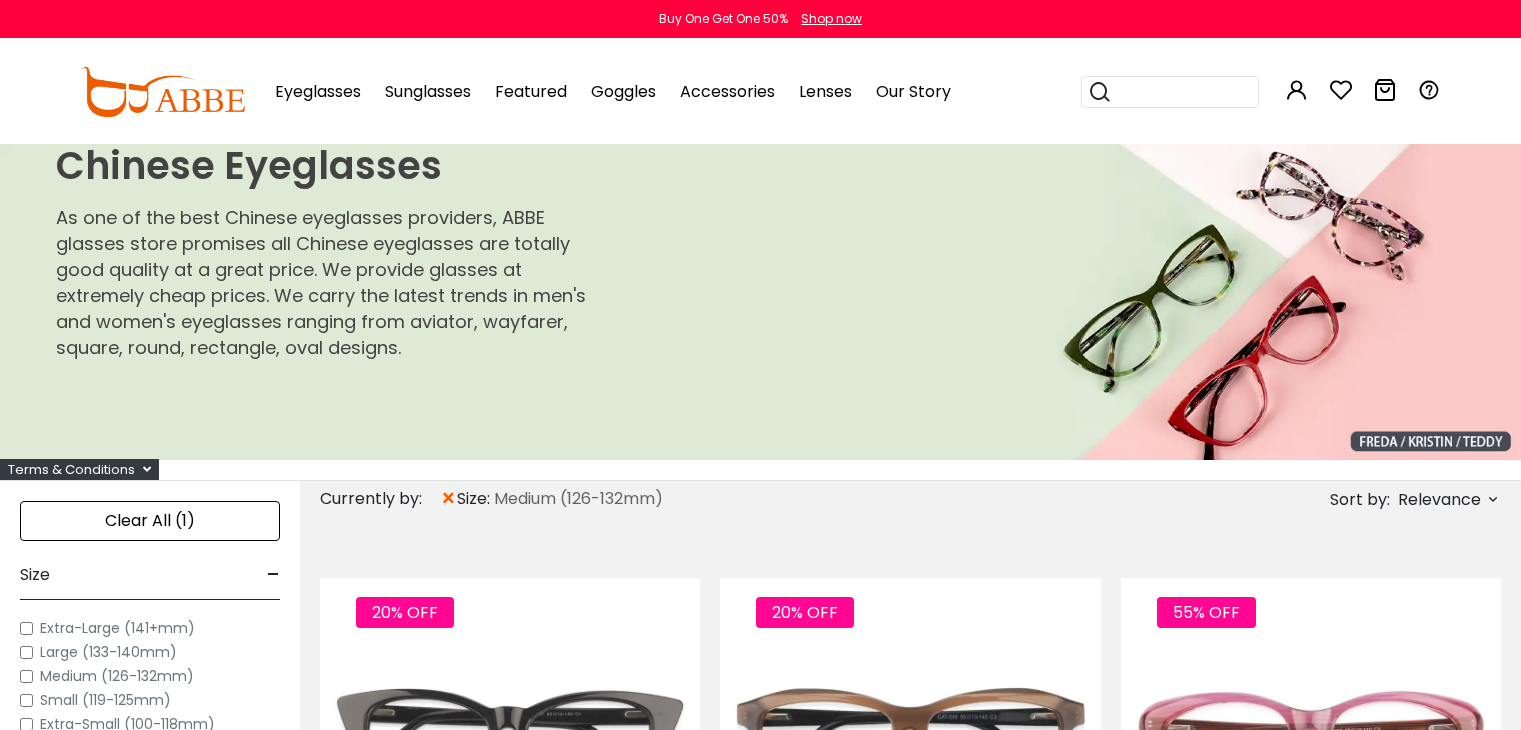 scroll, scrollTop: 0, scrollLeft: 0, axis: both 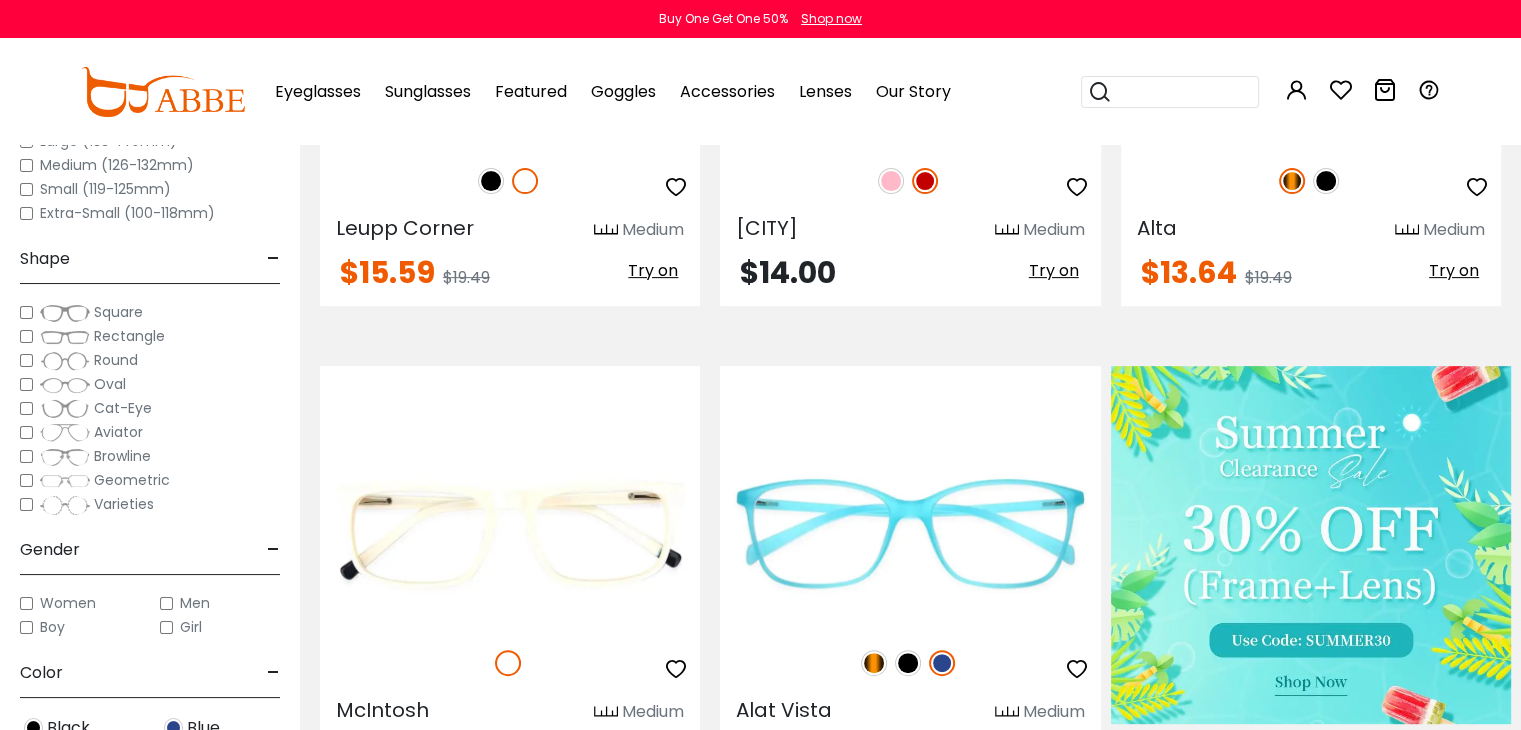 drag, startPoint x: 1532, startPoint y: 117, endPoint x: 1535, endPoint y: 229, distance: 112.04017 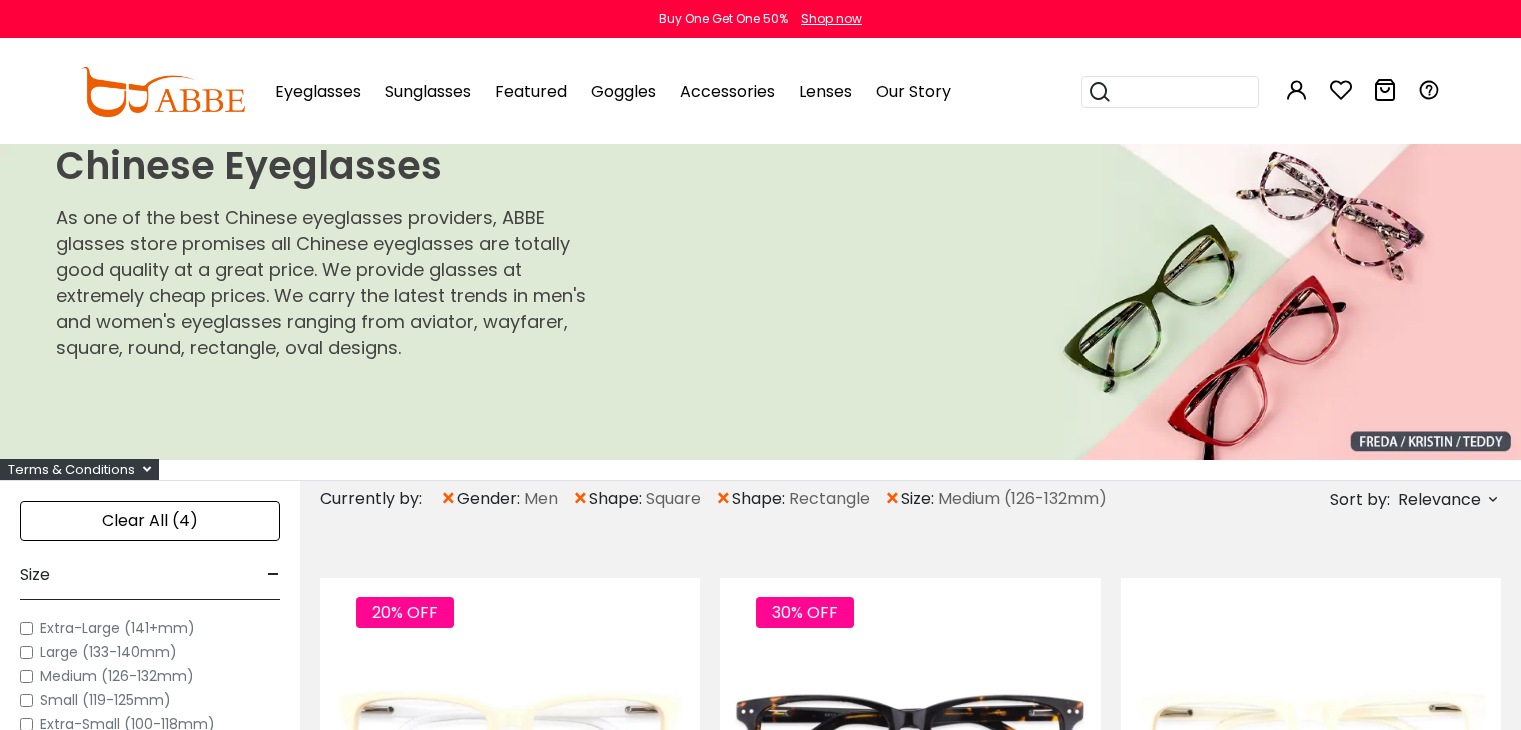 scroll, scrollTop: 0, scrollLeft: 0, axis: both 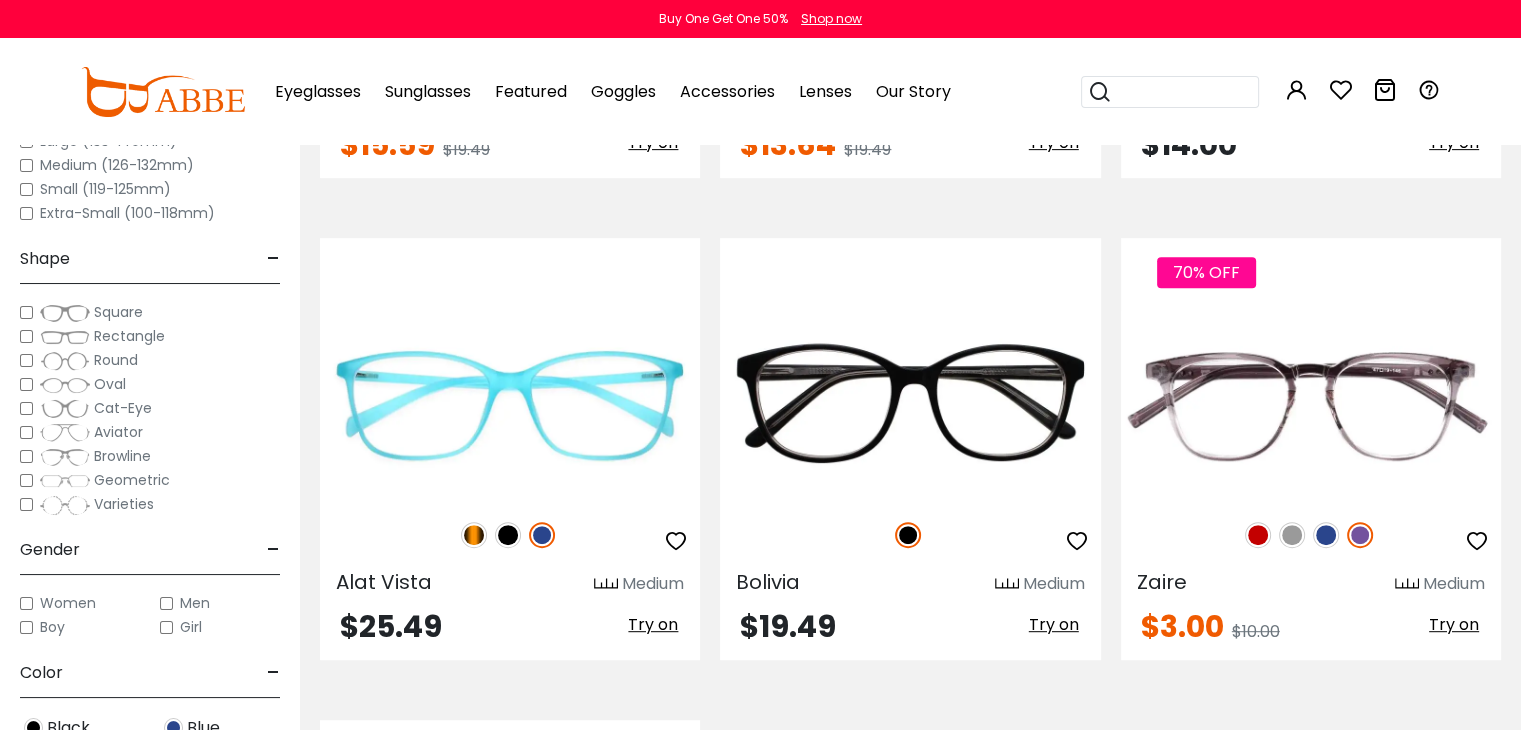 drag, startPoint x: 1535, startPoint y: 81, endPoint x: 1535, endPoint y: 281, distance: 200 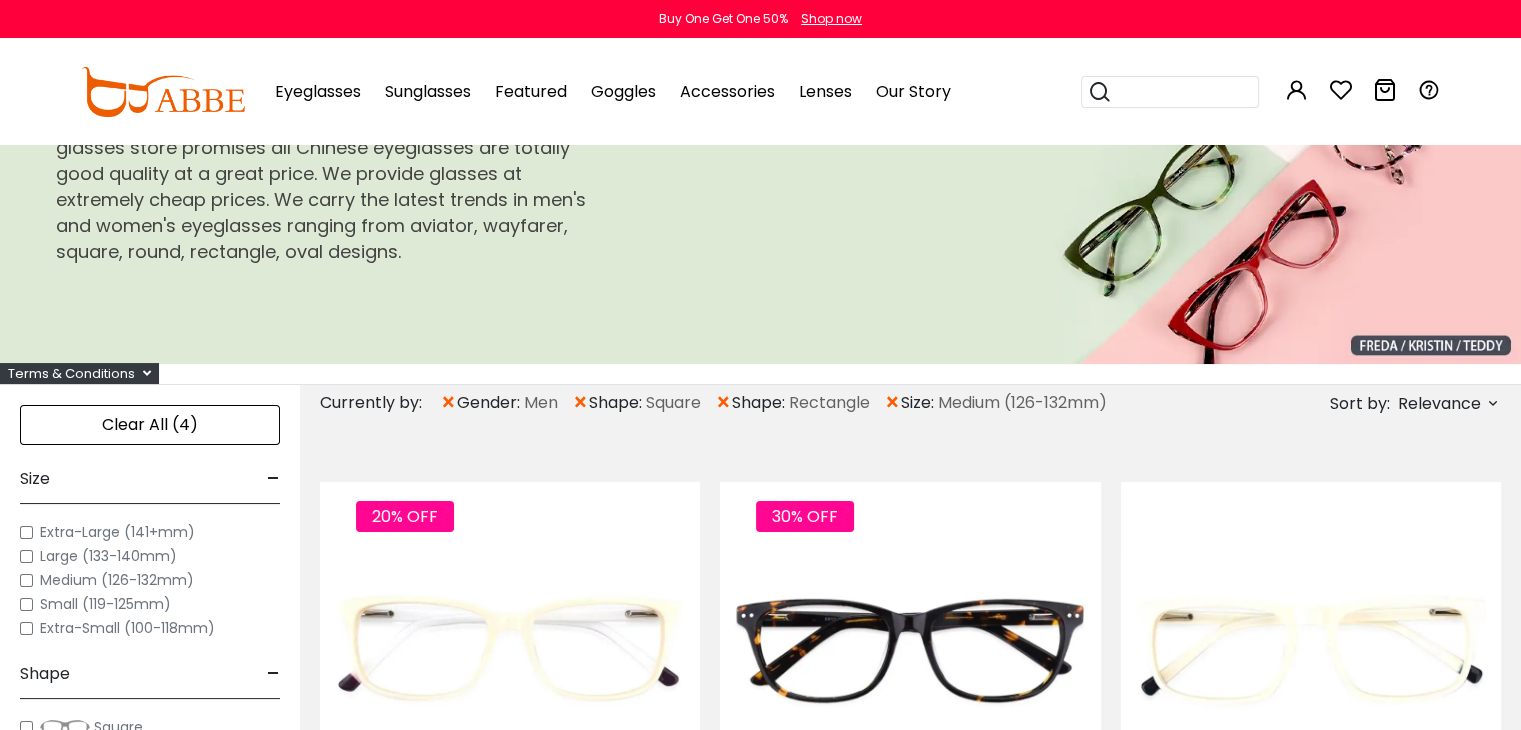 scroll, scrollTop: 0, scrollLeft: 0, axis: both 